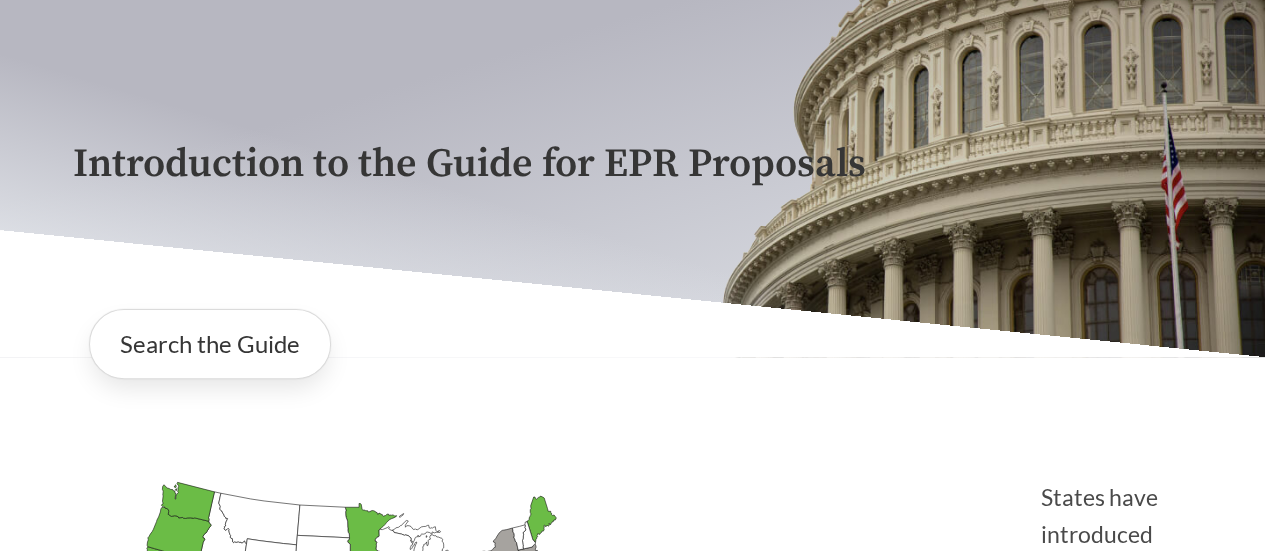 scroll, scrollTop: 400, scrollLeft: 0, axis: vertical 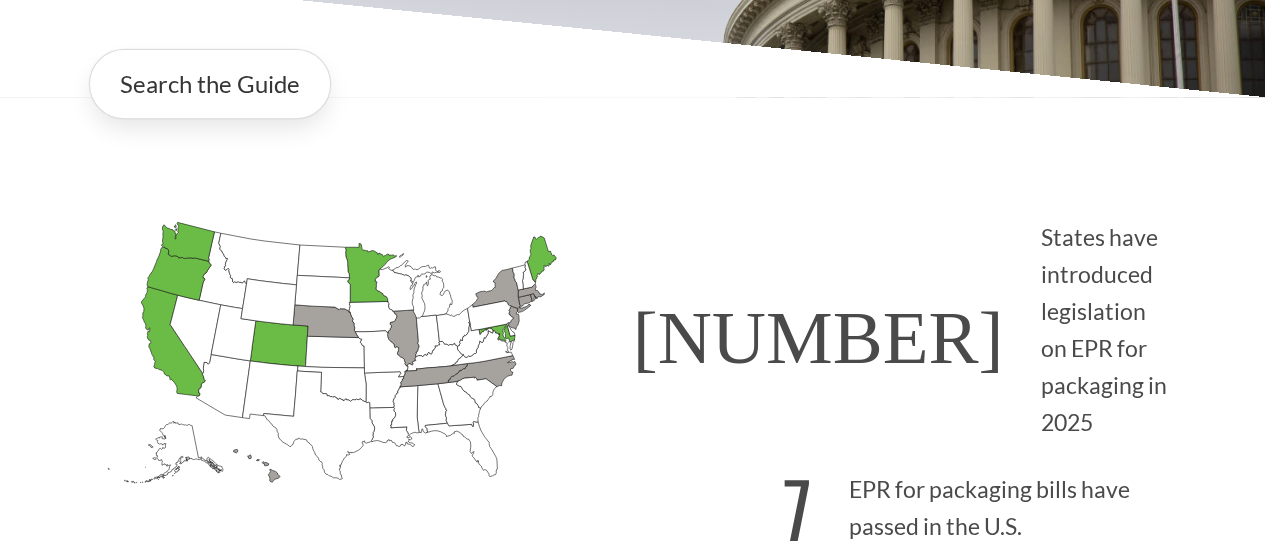 click on "[STATE]
Introduced: 1" 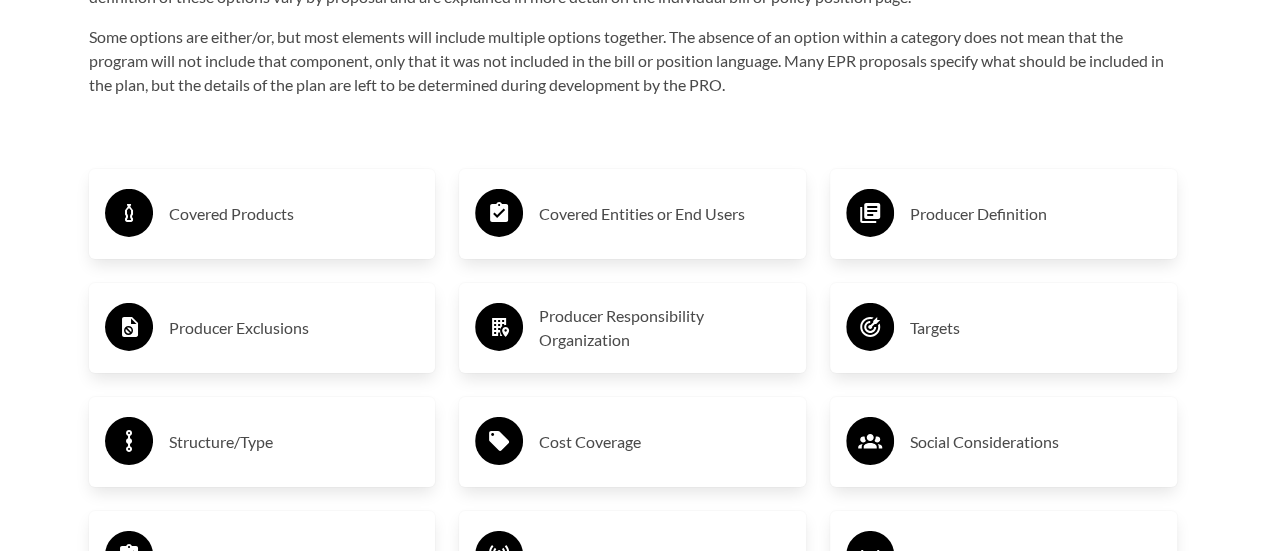 scroll, scrollTop: 3200, scrollLeft: 0, axis: vertical 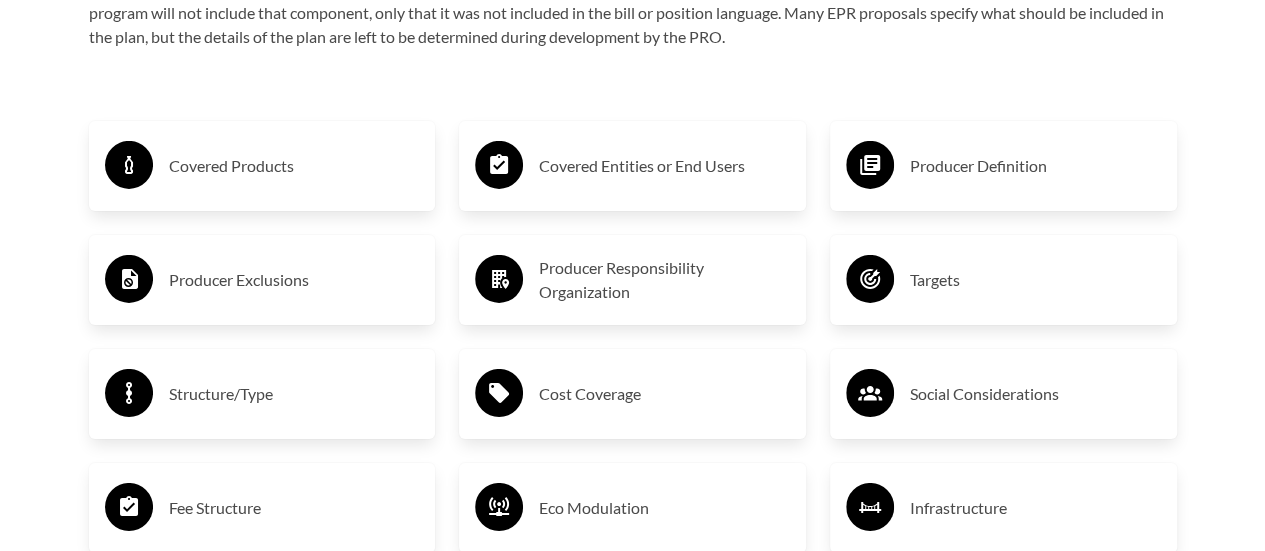 click on "Covered Products" at bounding box center (294, 166) 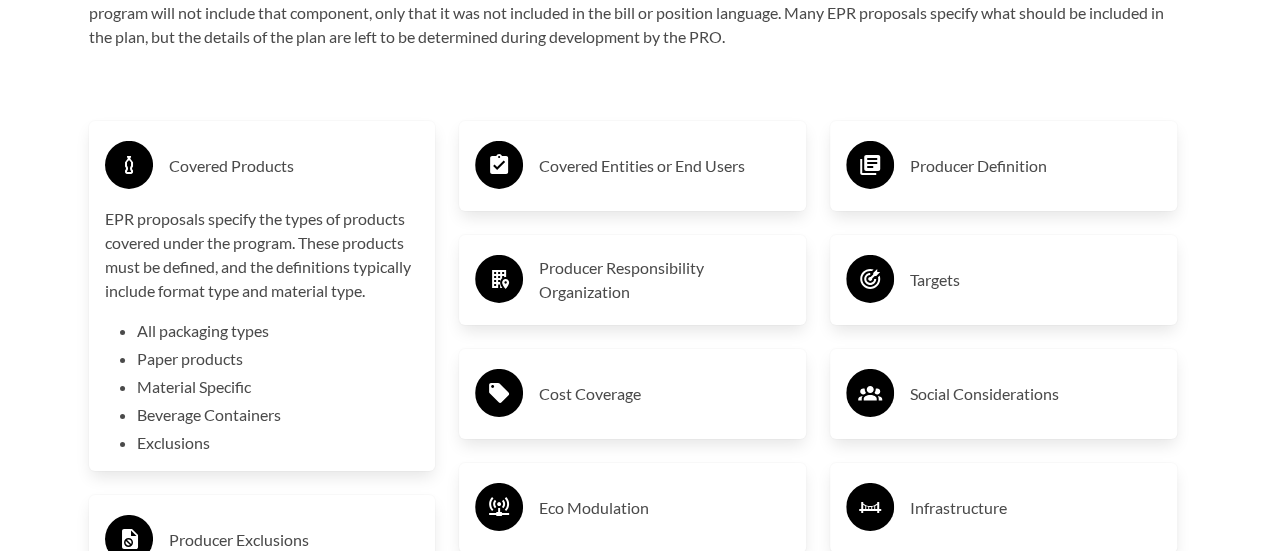 click on "Covered Products" at bounding box center (262, 166) 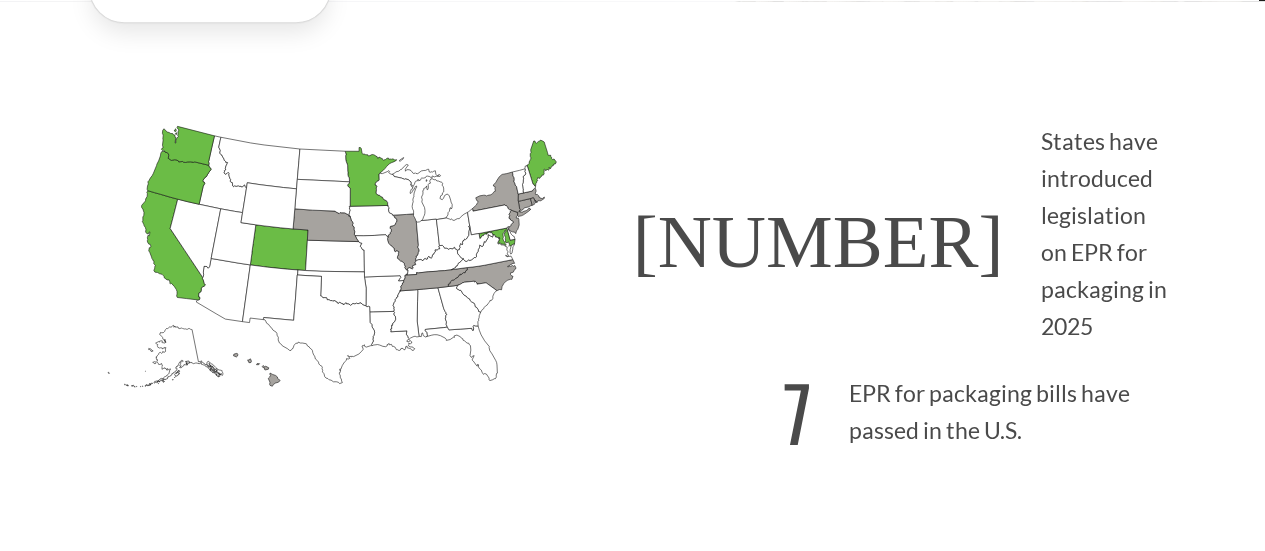 scroll, scrollTop: 257, scrollLeft: 0, axis: vertical 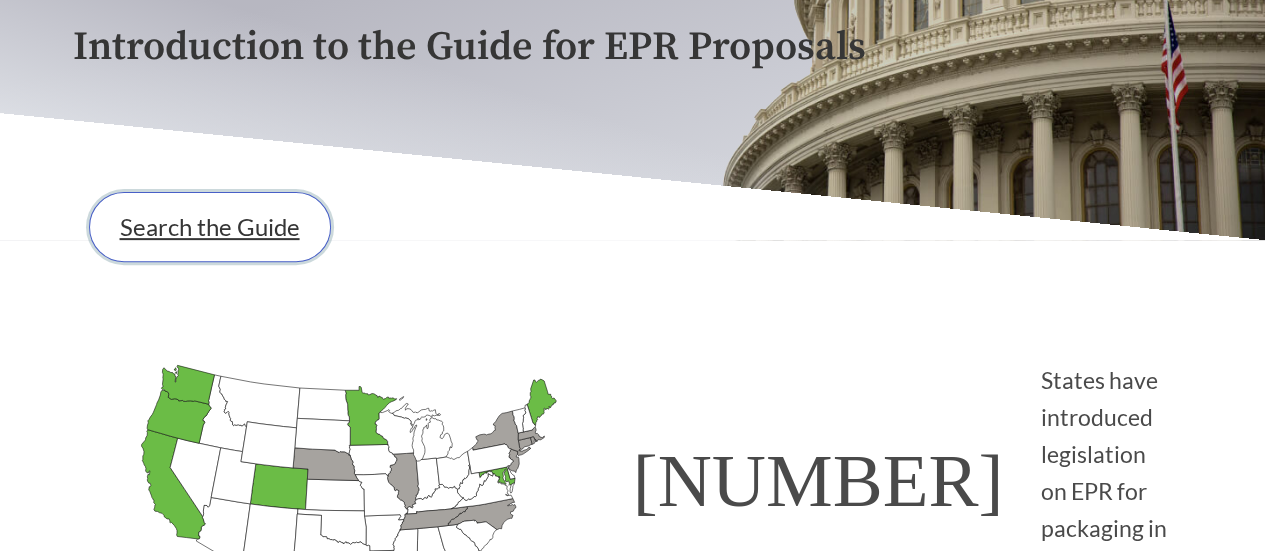 click on "Search the Guide" at bounding box center (210, 227) 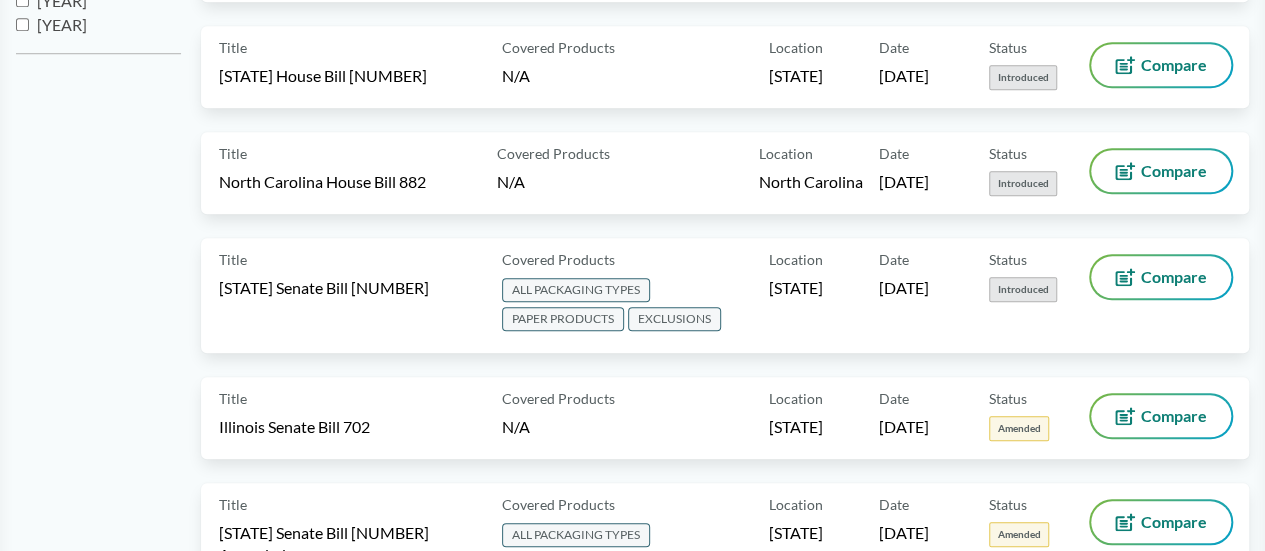 scroll, scrollTop: 0, scrollLeft: 0, axis: both 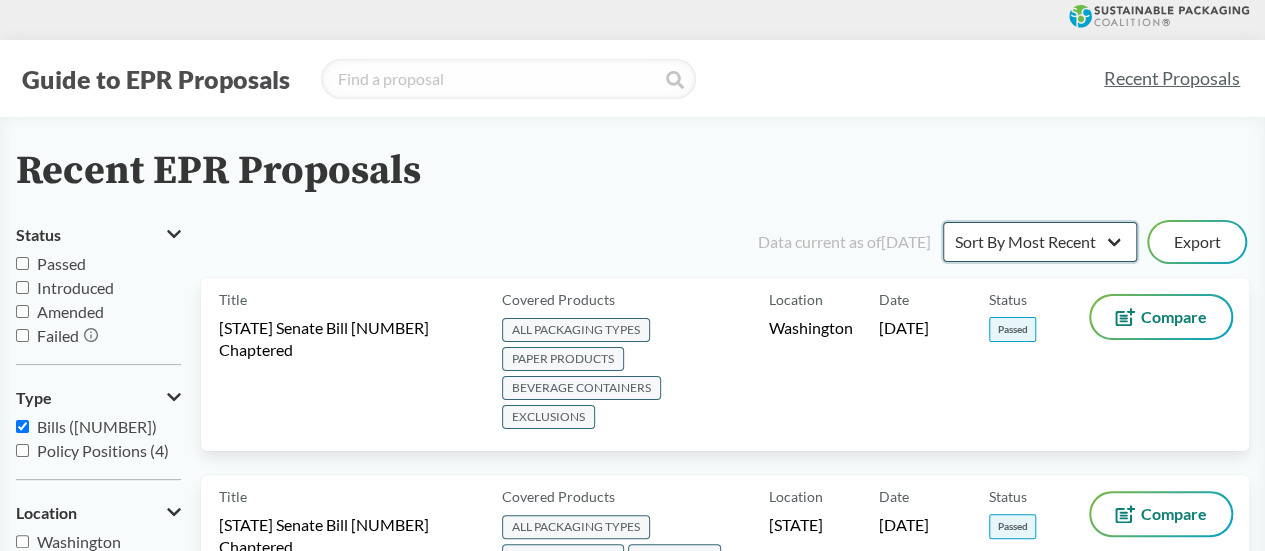 click on "Sort By Most Recent Sort By Status" at bounding box center [1040, 242] 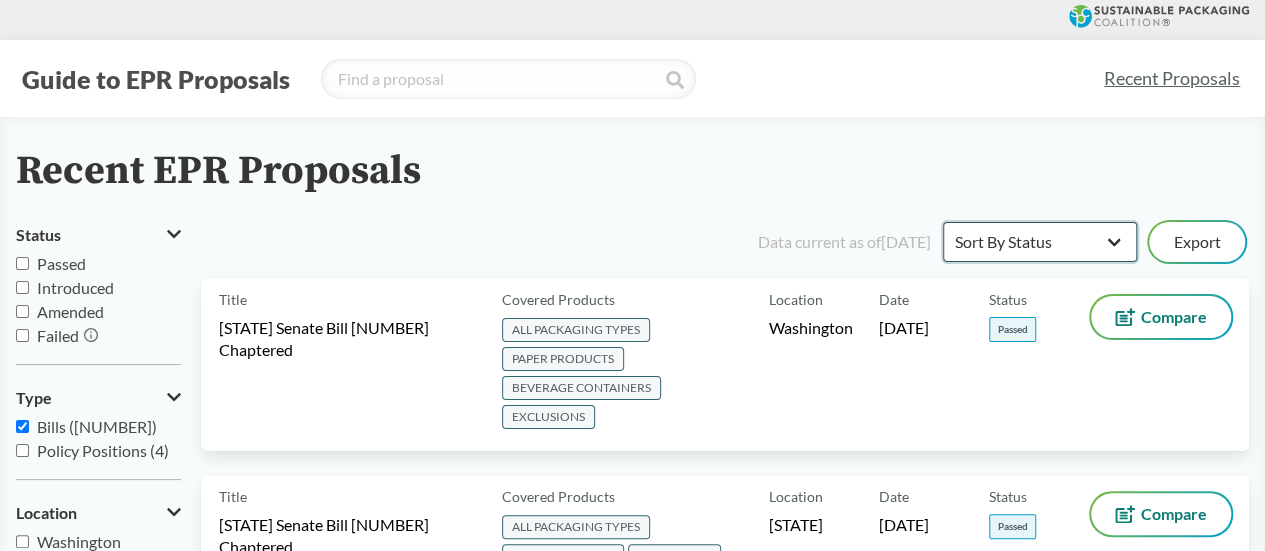 click on "Sort By Most Recent Sort By Status" at bounding box center (1040, 242) 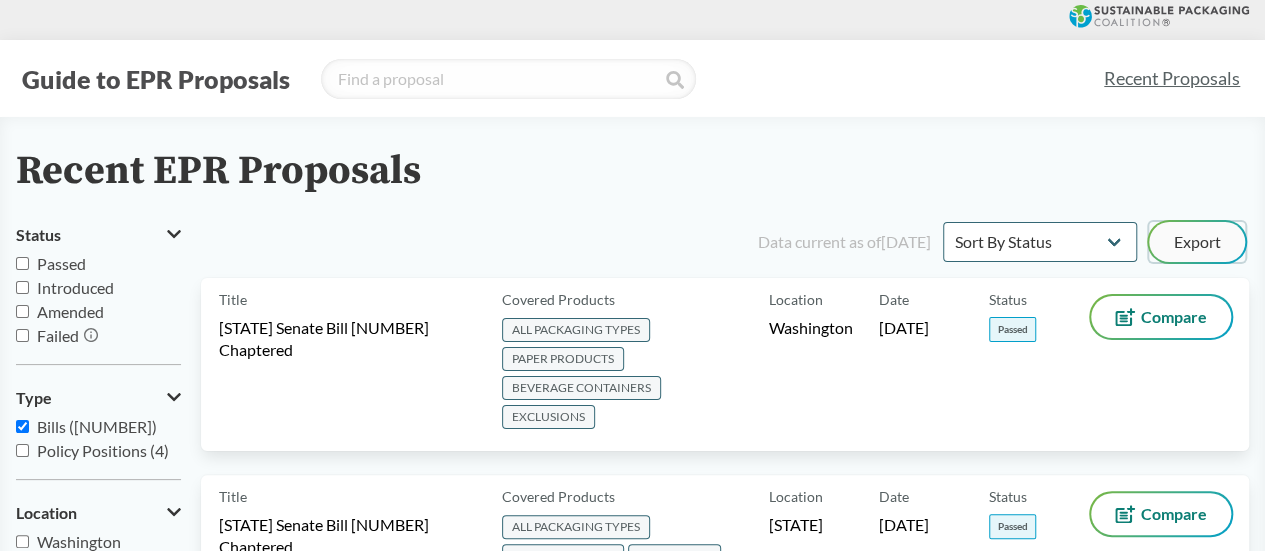 click on "Export" at bounding box center (1197, 242) 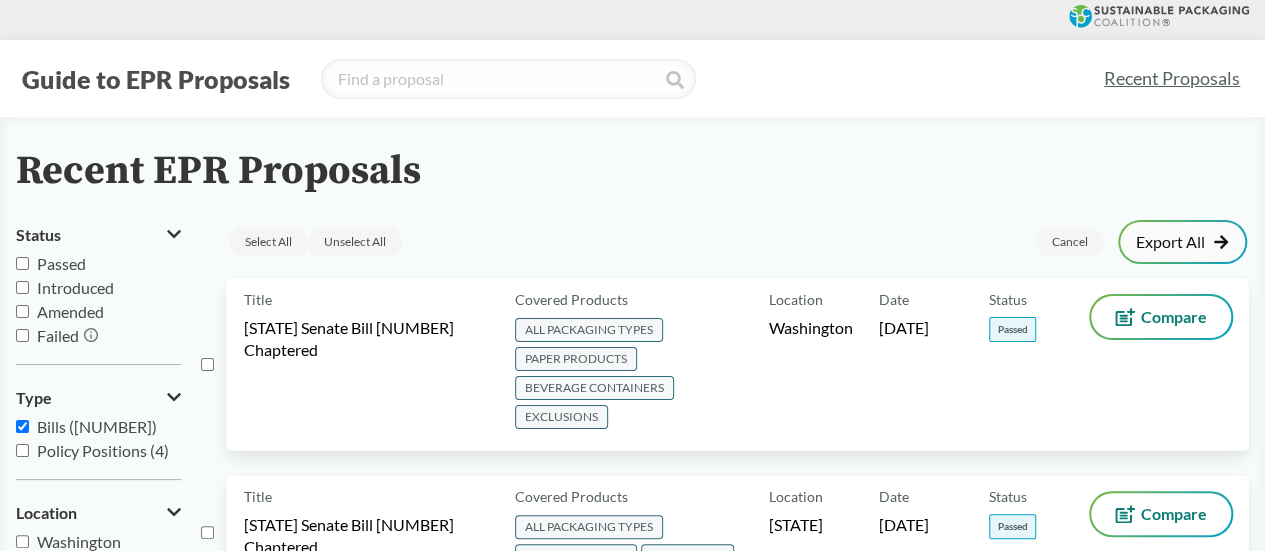 click on "Export All" at bounding box center [1182, 242] 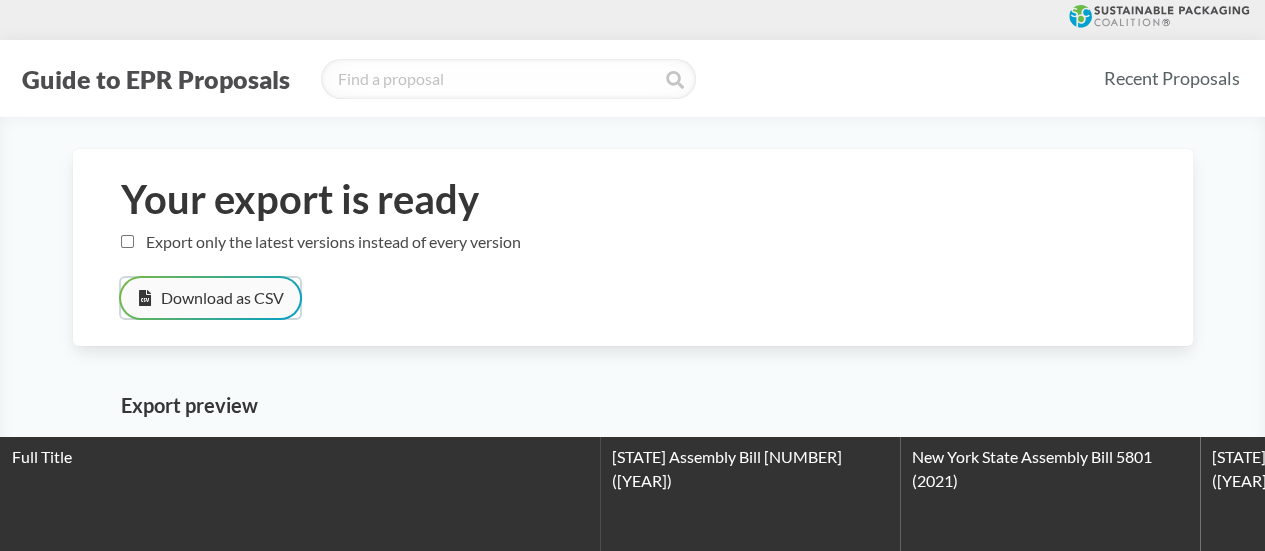 click on "Download as CSV" at bounding box center [210, 298] 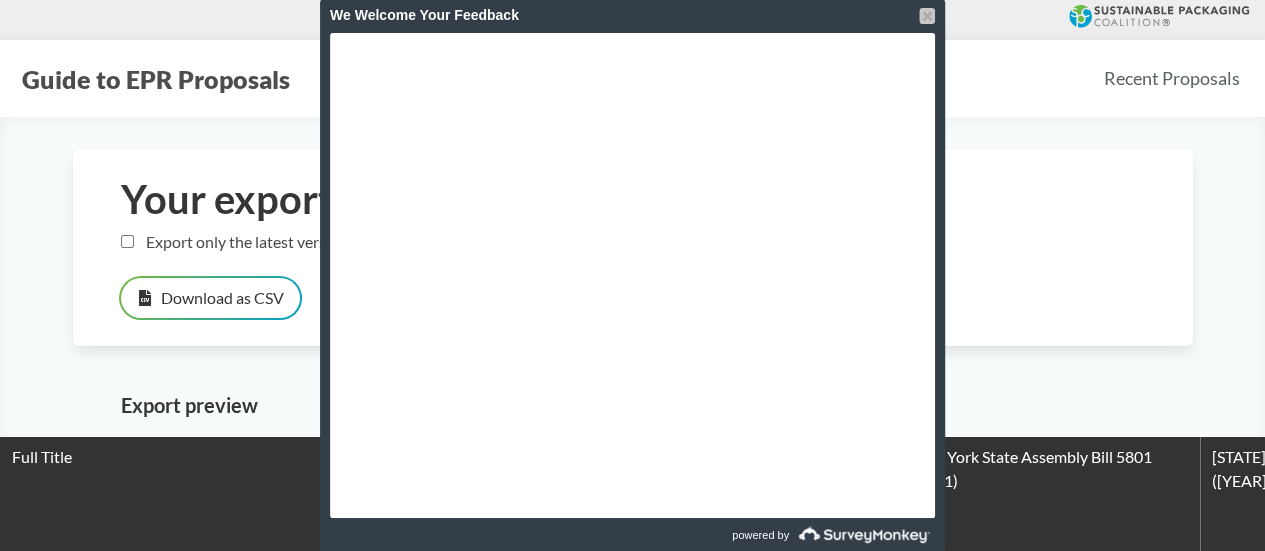 click at bounding box center (927, 16) 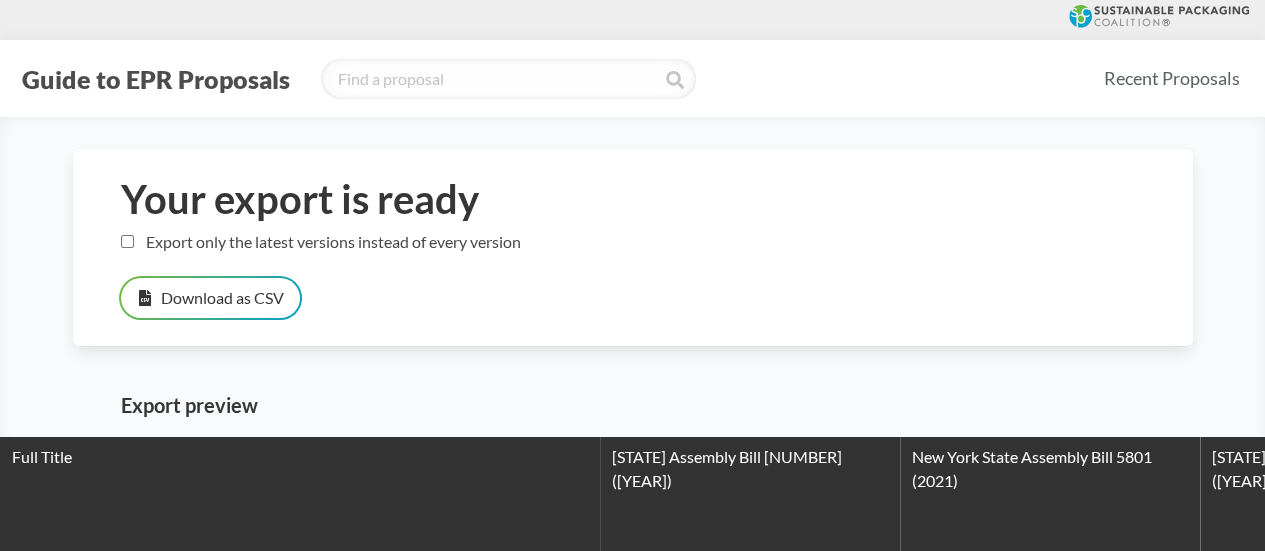click on "Export only the latest versions instead of every version" at bounding box center (127, 241) 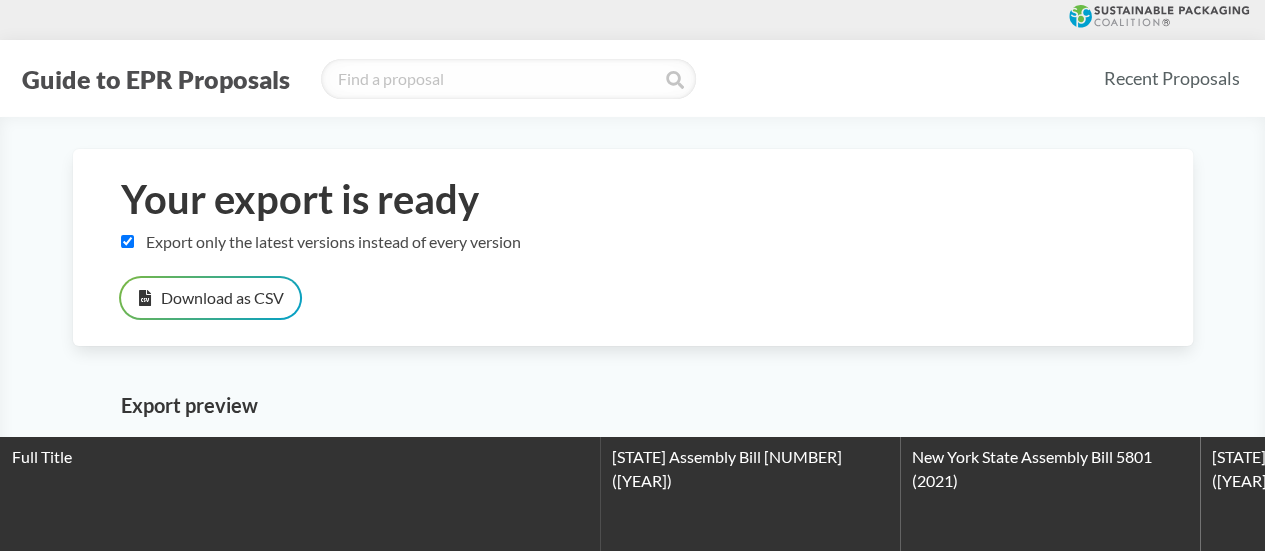 checkbox on "true" 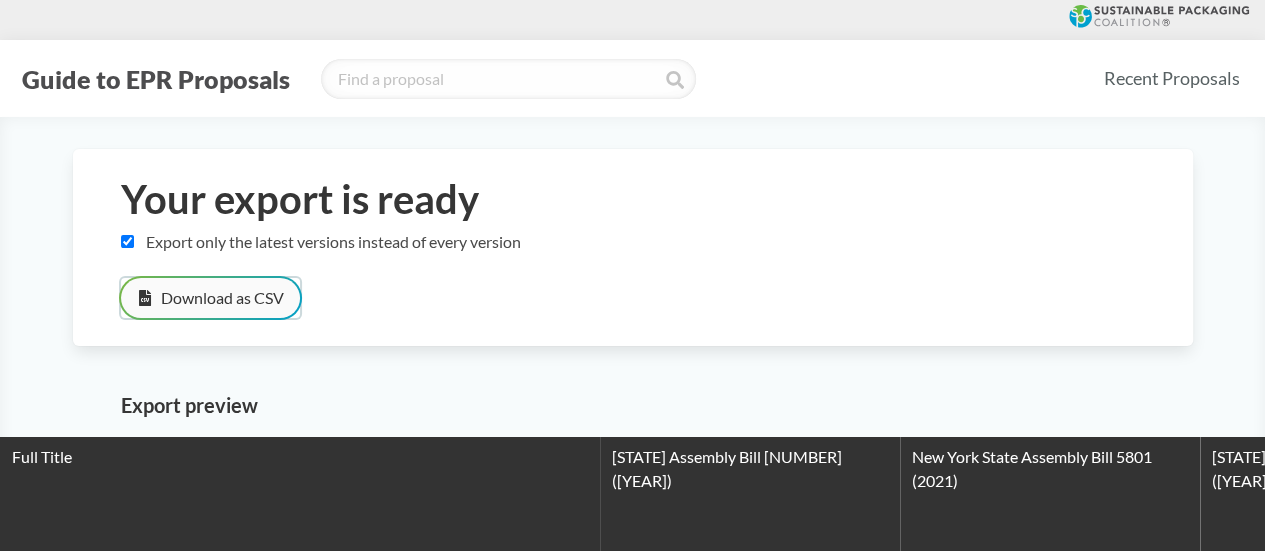 click on "Download as CSV" at bounding box center (210, 298) 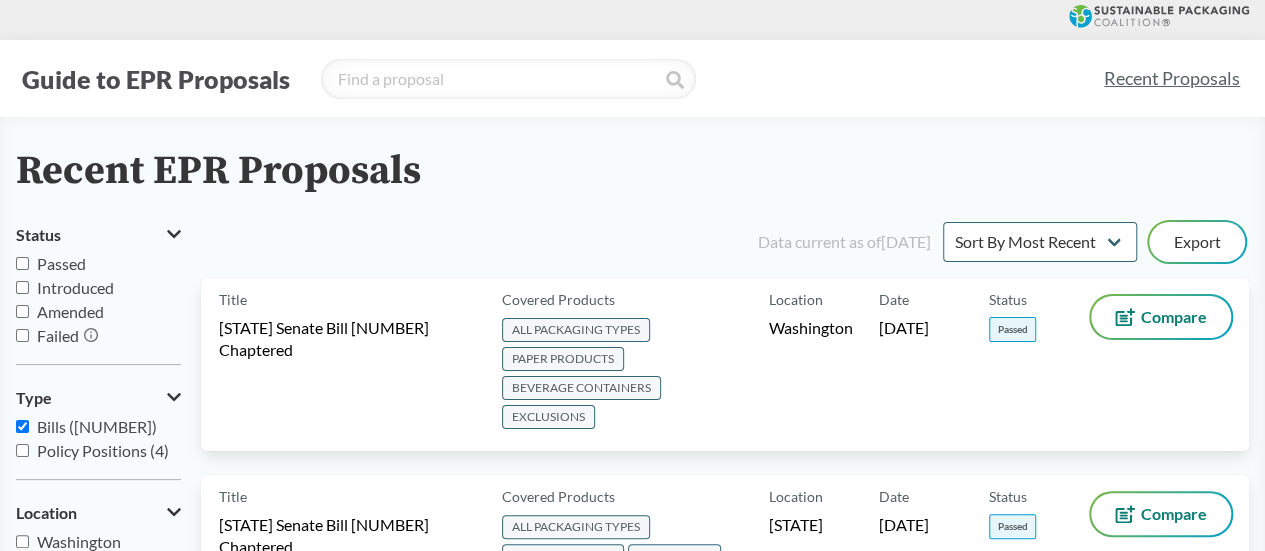 click on "Passed" at bounding box center (22, 263) 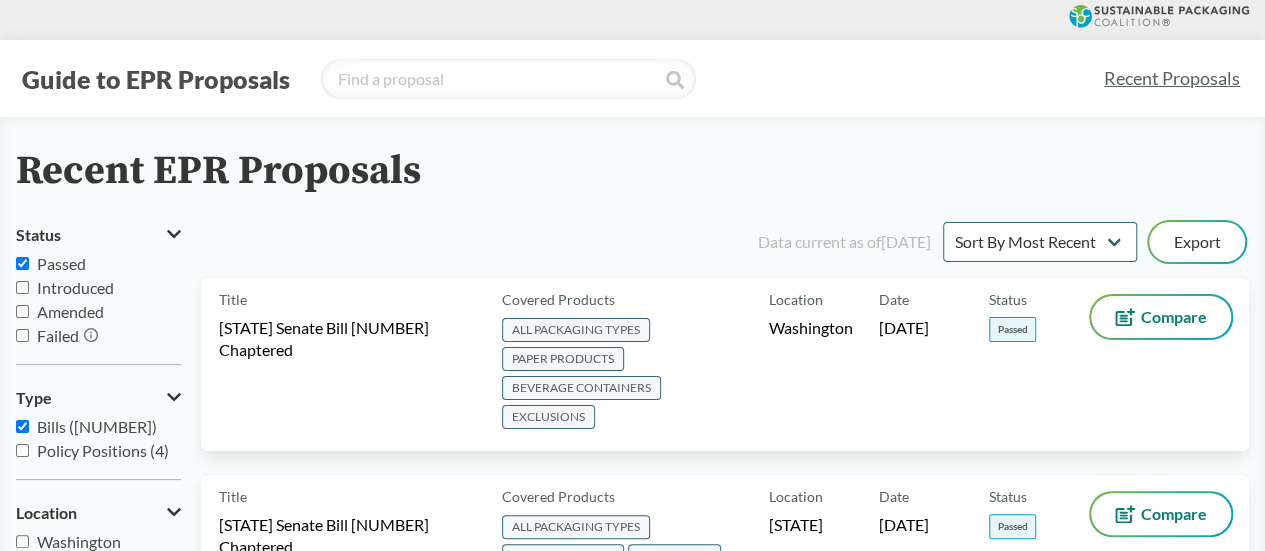checkbox on "true" 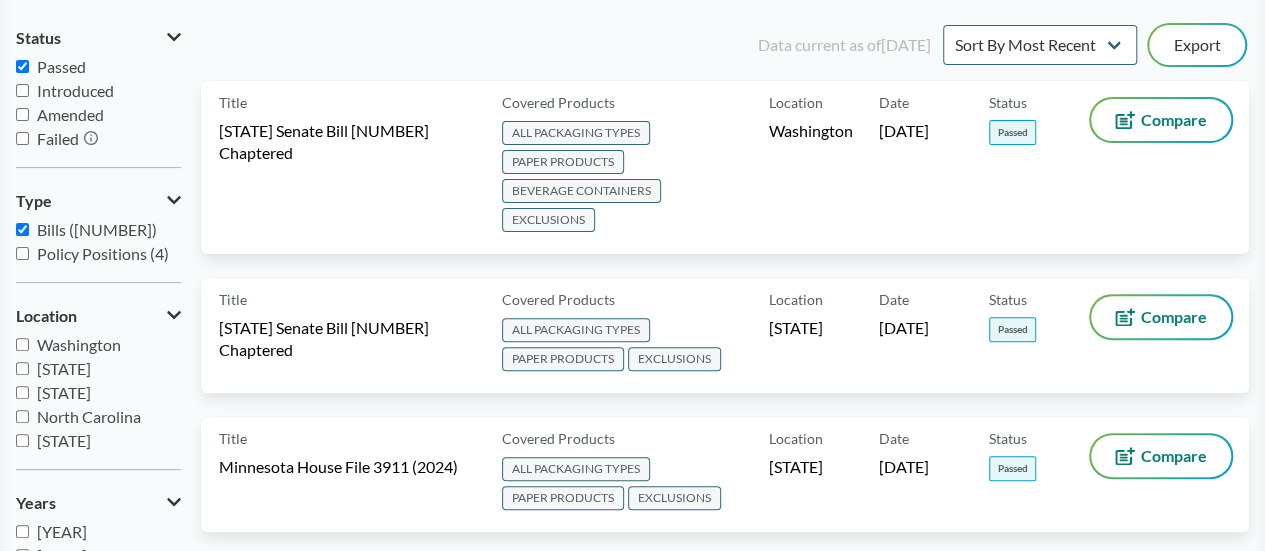 scroll, scrollTop: 200, scrollLeft: 0, axis: vertical 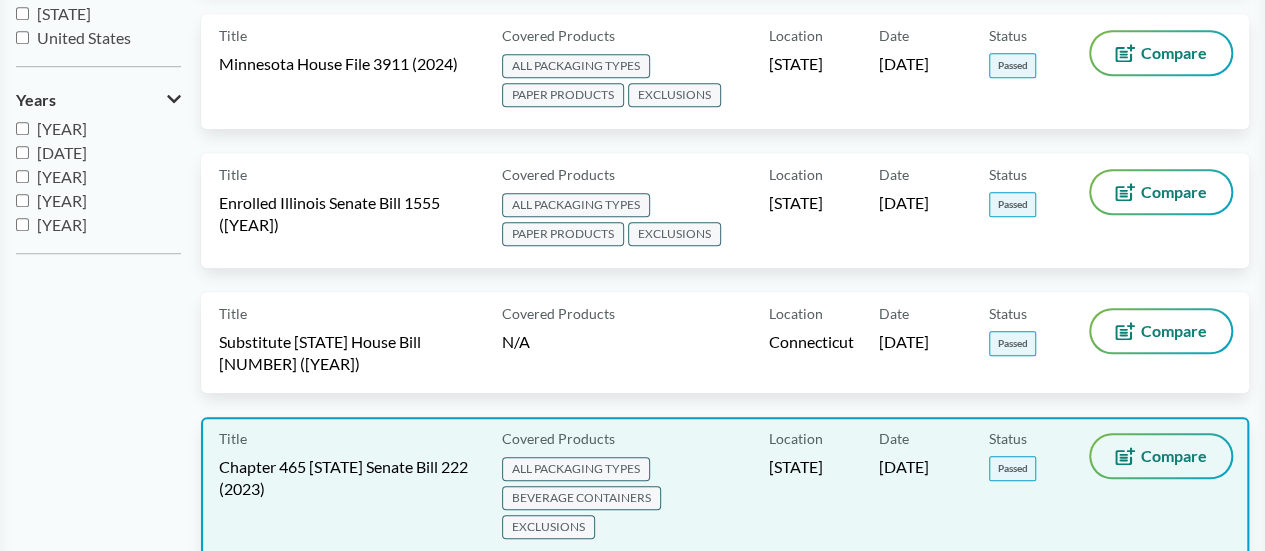click on "Compare" at bounding box center (1161, 456) 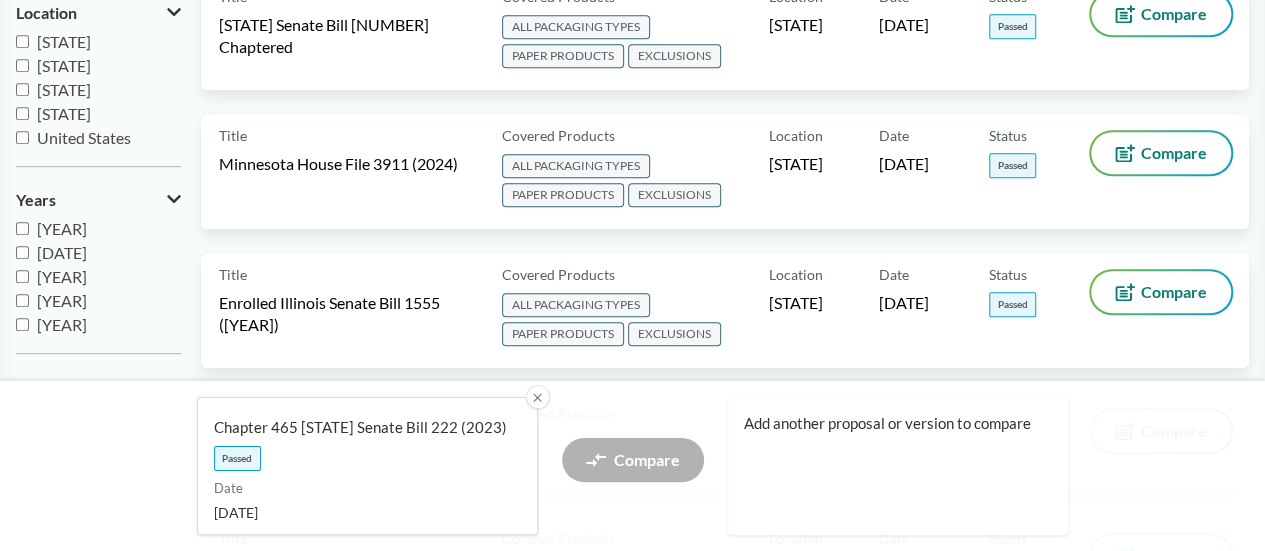 scroll, scrollTop: 300, scrollLeft: 0, axis: vertical 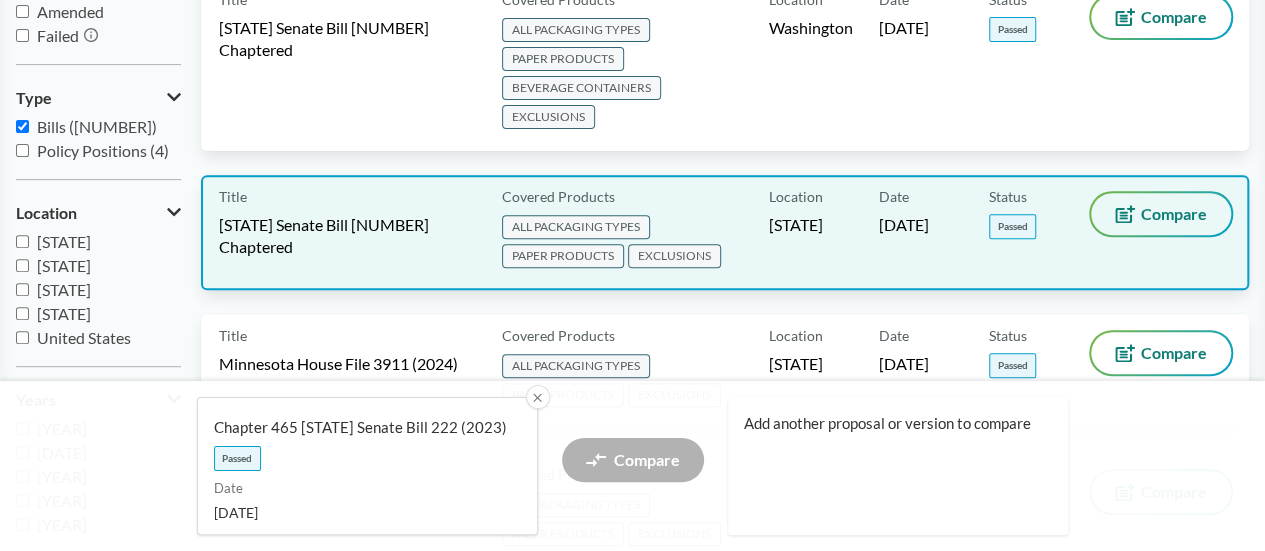 click on "Compare" at bounding box center [1174, 214] 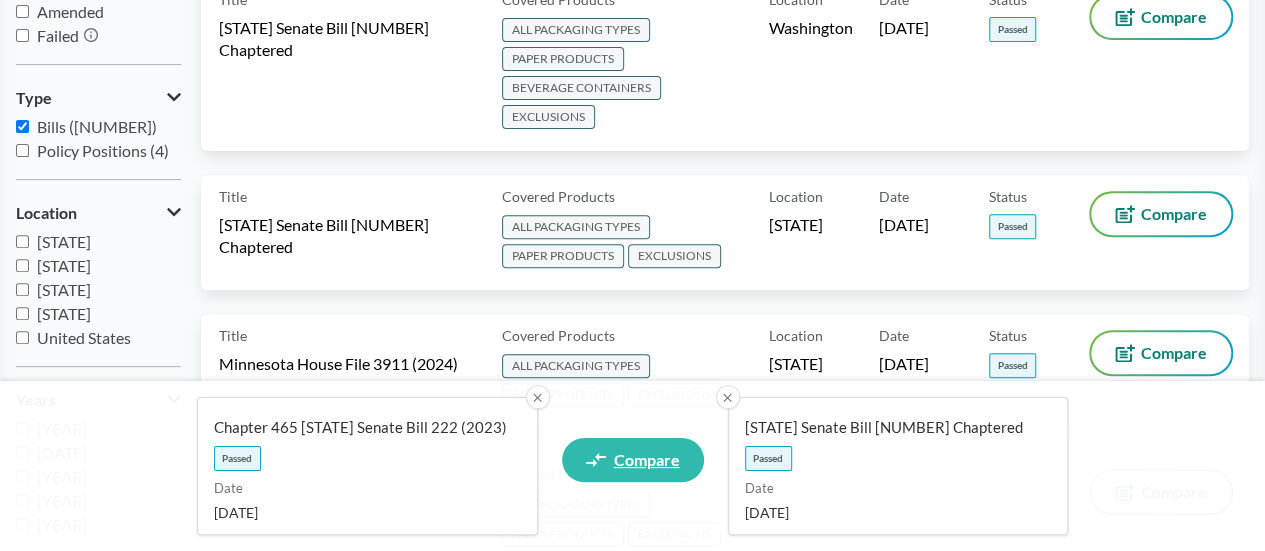 click 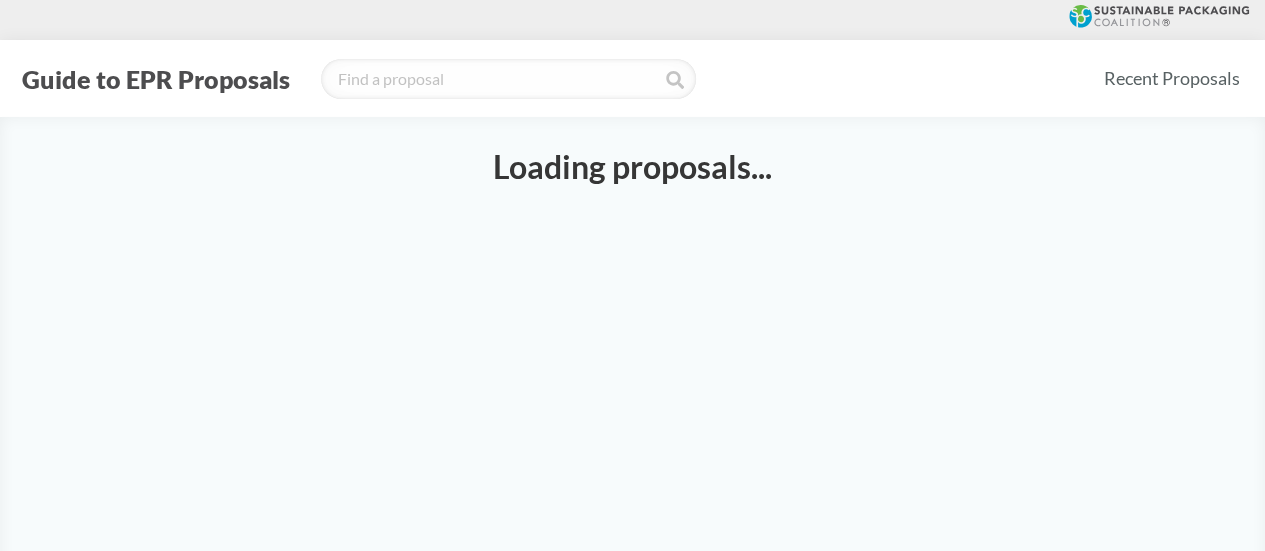select on "SB901C" 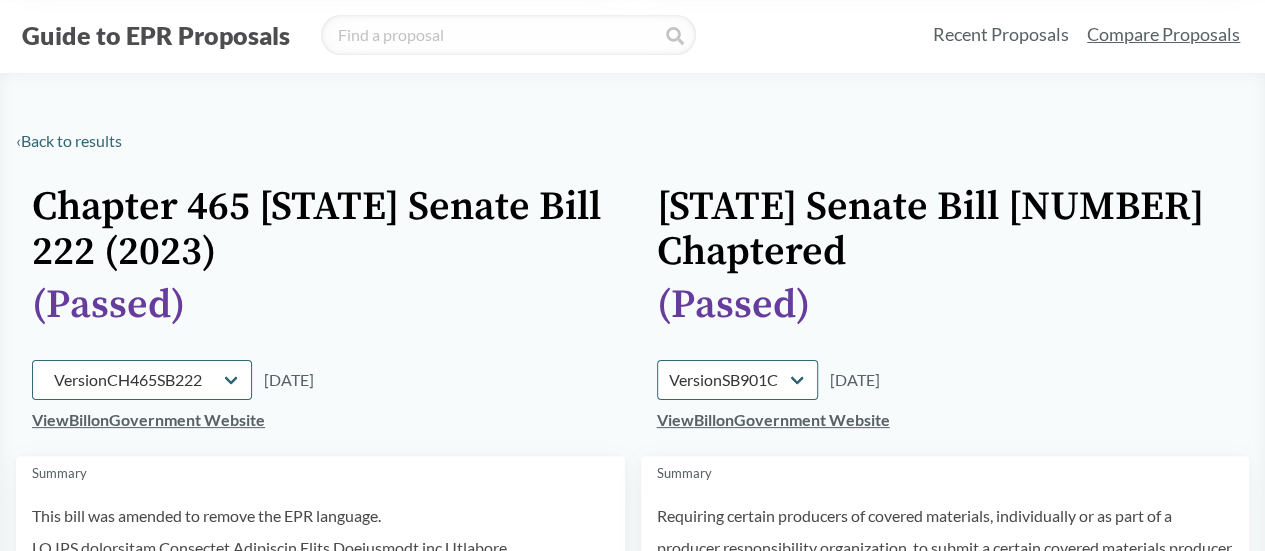 scroll, scrollTop: 0, scrollLeft: 0, axis: both 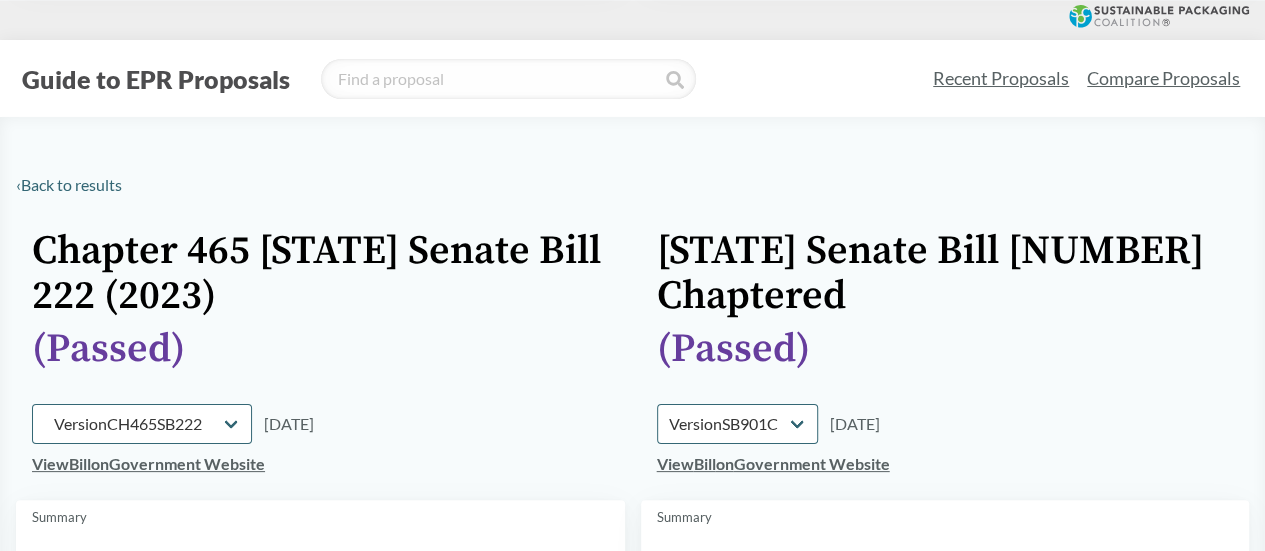 click on "Recent Proposals" at bounding box center [1001, 78] 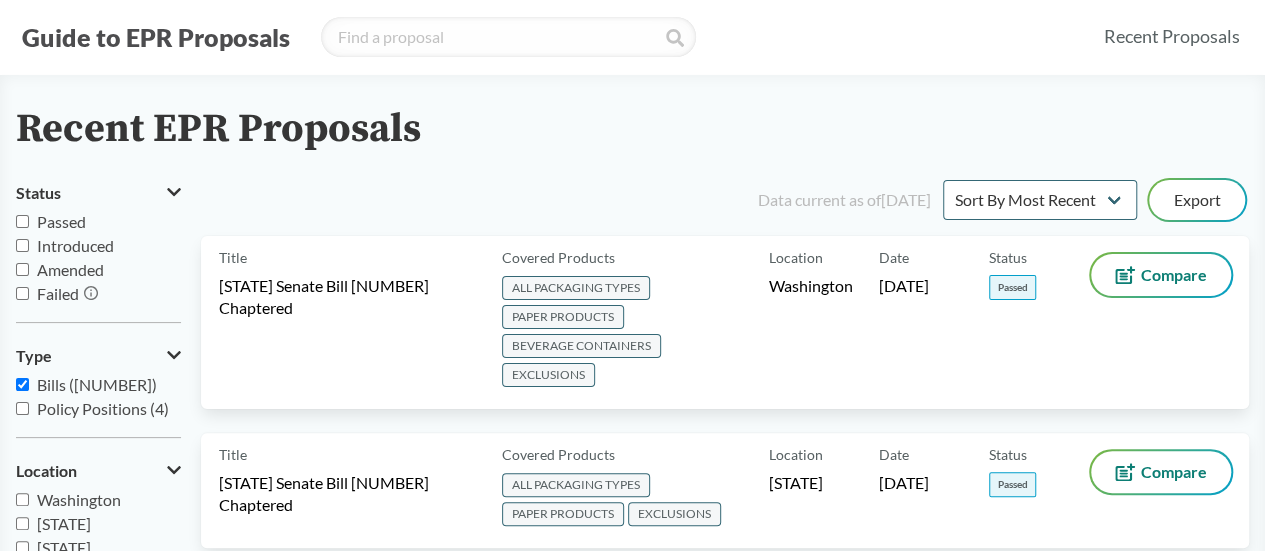 scroll, scrollTop: 0, scrollLeft: 0, axis: both 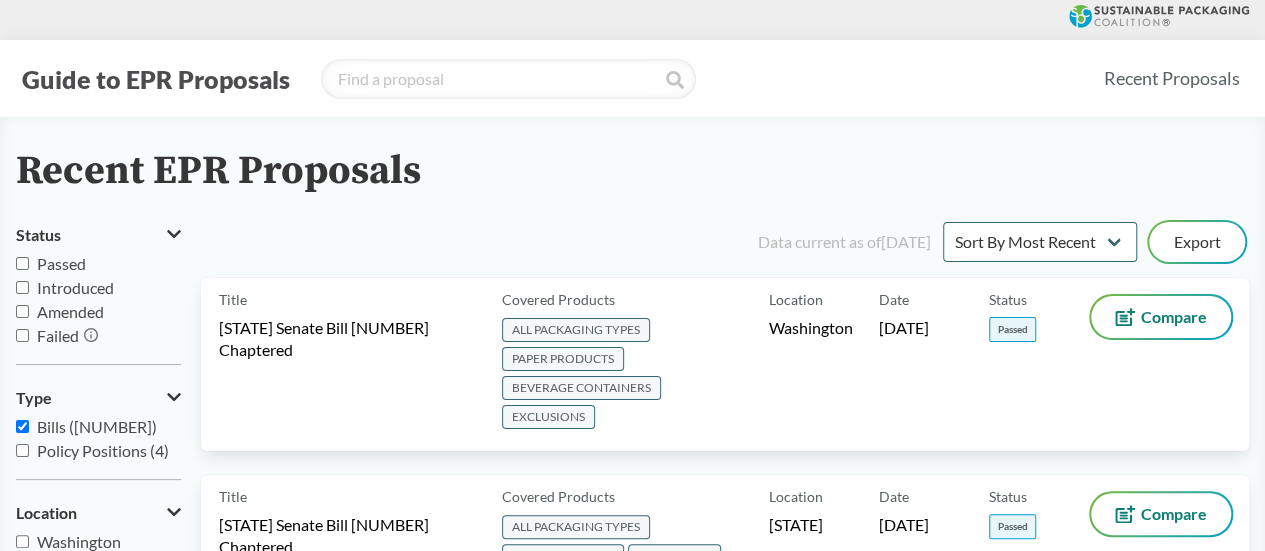click on "Passed" at bounding box center (61, 263) 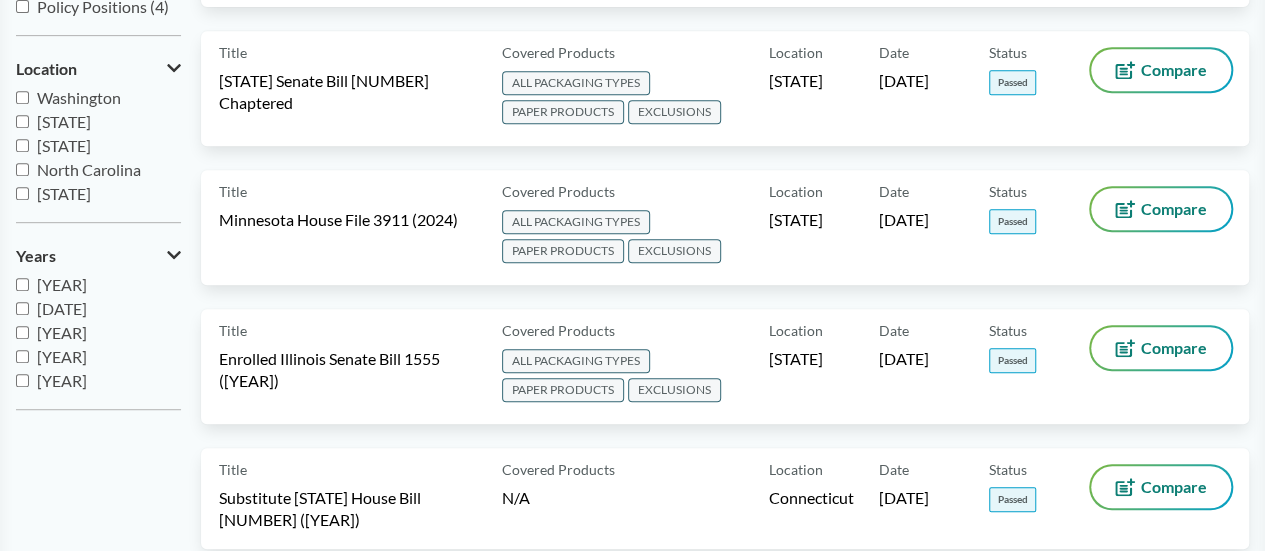 scroll, scrollTop: 252, scrollLeft: 0, axis: vertical 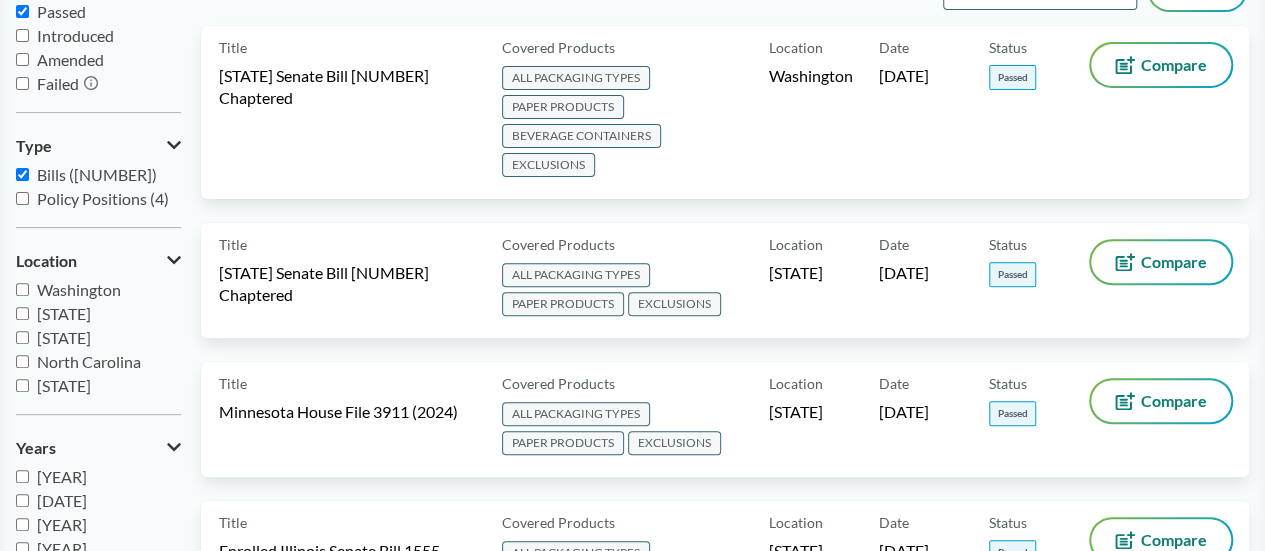click on "Passed" at bounding box center [22, 11] 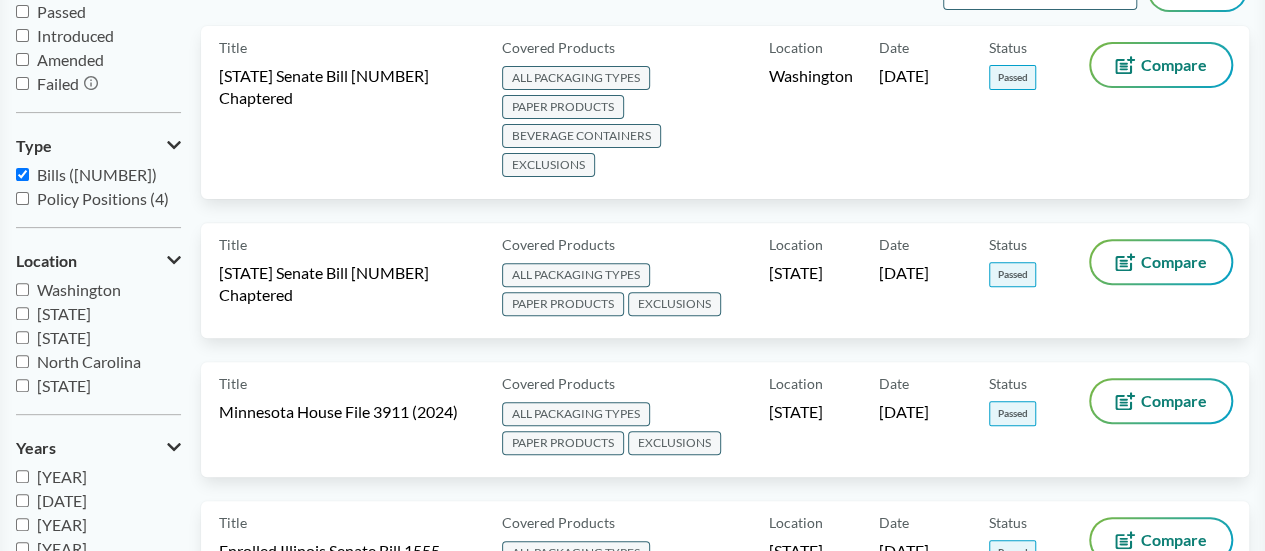 checkbox on "false" 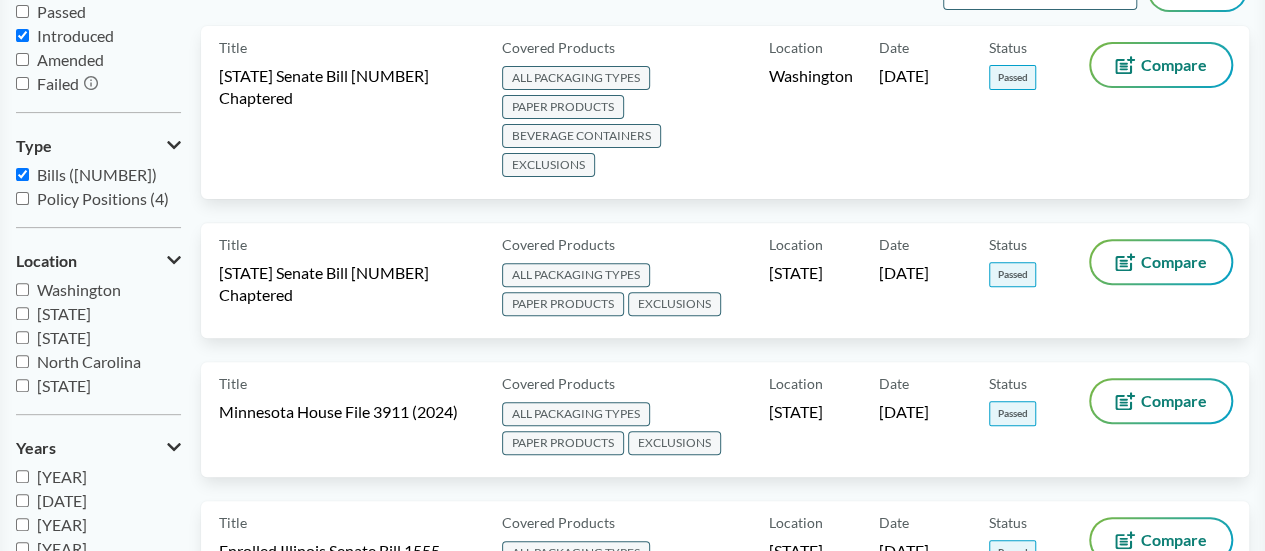 checkbox on "true" 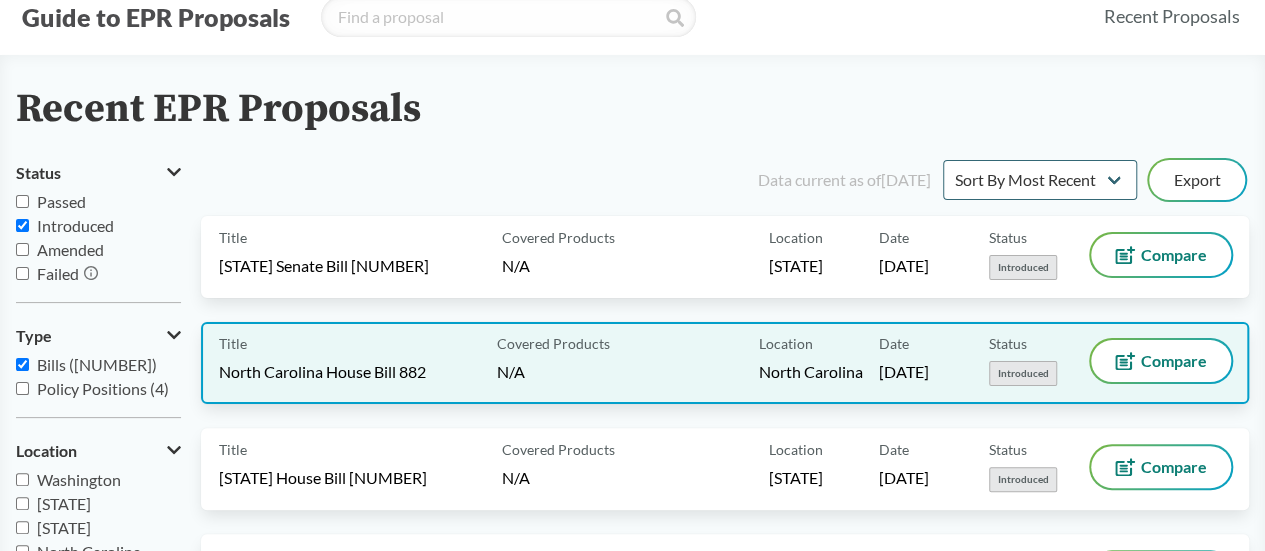 scroll, scrollTop: 0, scrollLeft: 0, axis: both 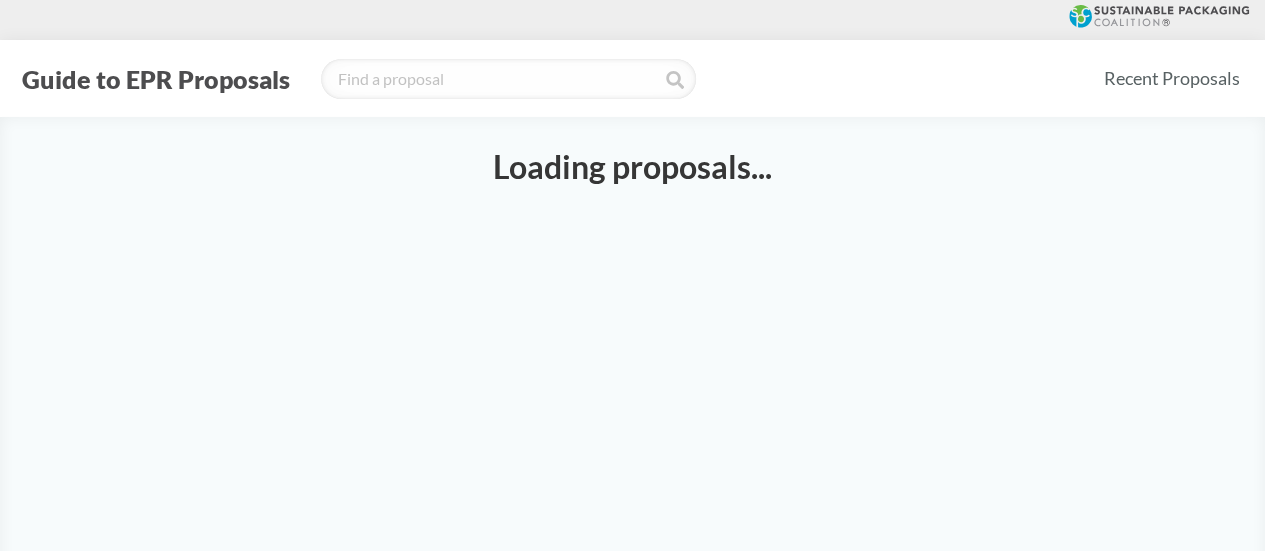 select on "SB901C" 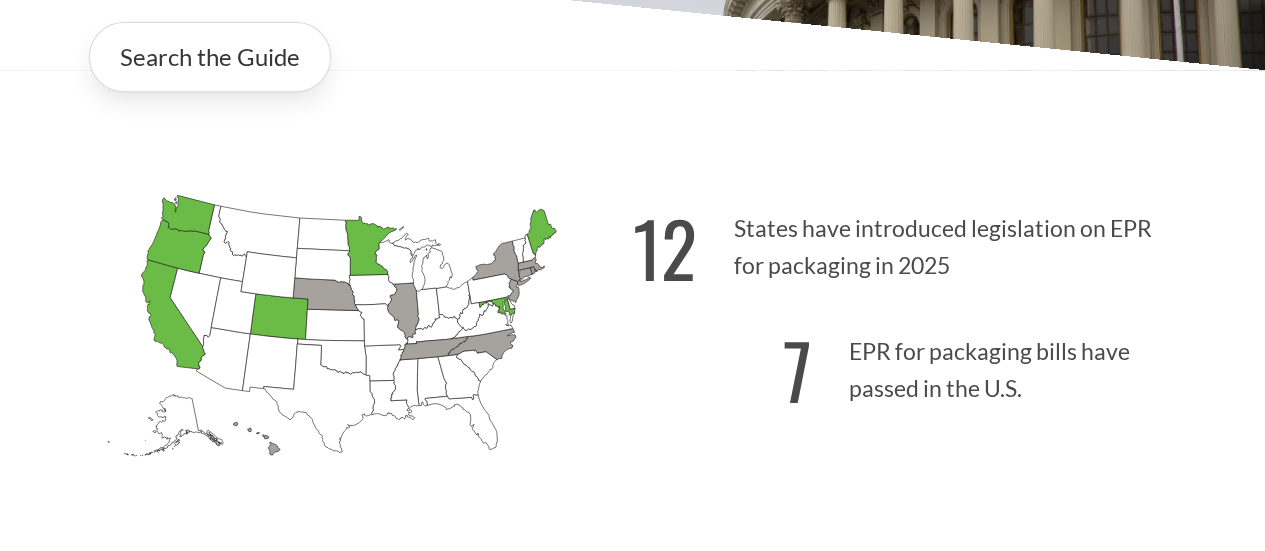 scroll, scrollTop: 500, scrollLeft: 0, axis: vertical 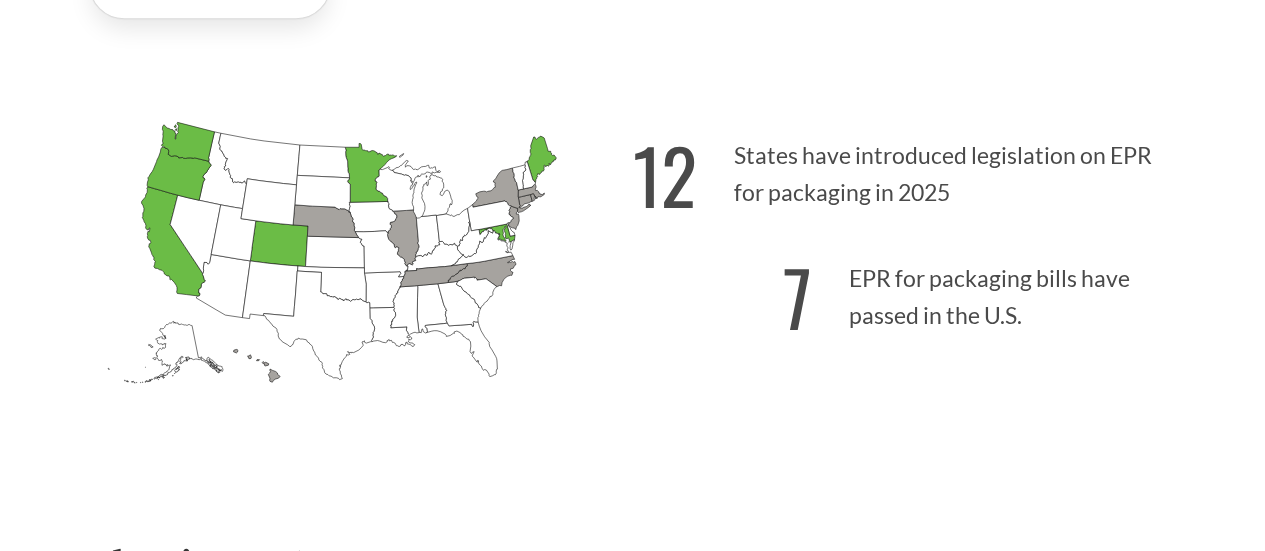 click on "12" at bounding box center (665, 174) 